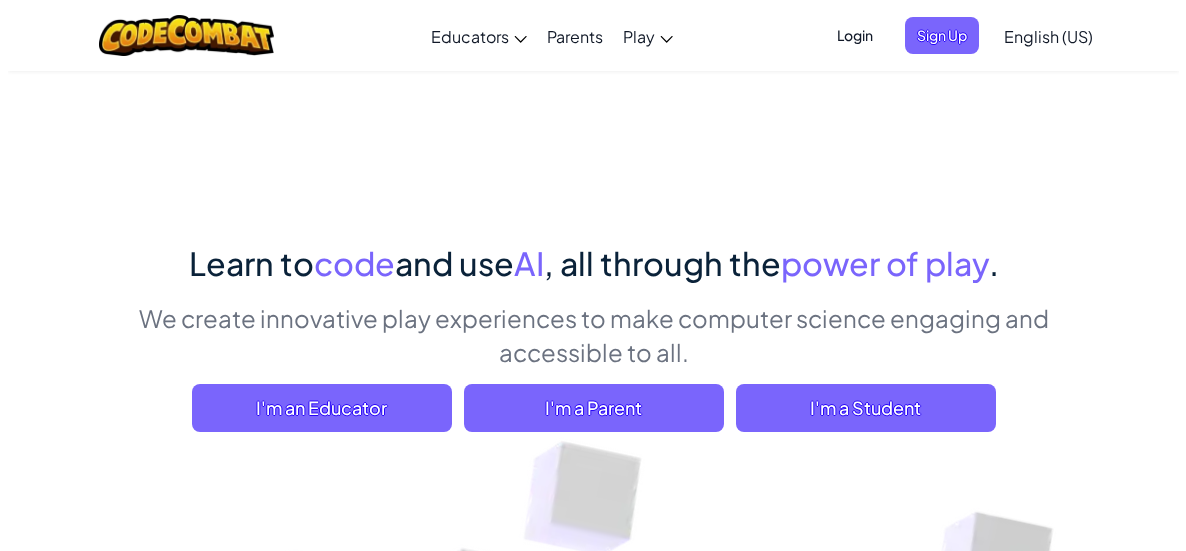 scroll, scrollTop: 0, scrollLeft: 0, axis: both 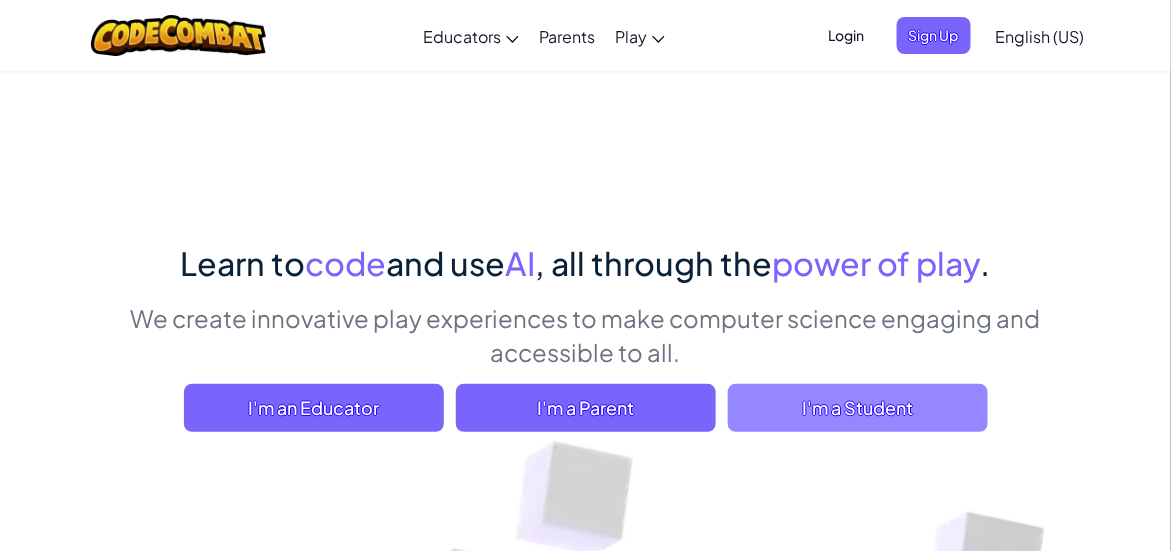 click on "I'm a Student" at bounding box center [858, 408] 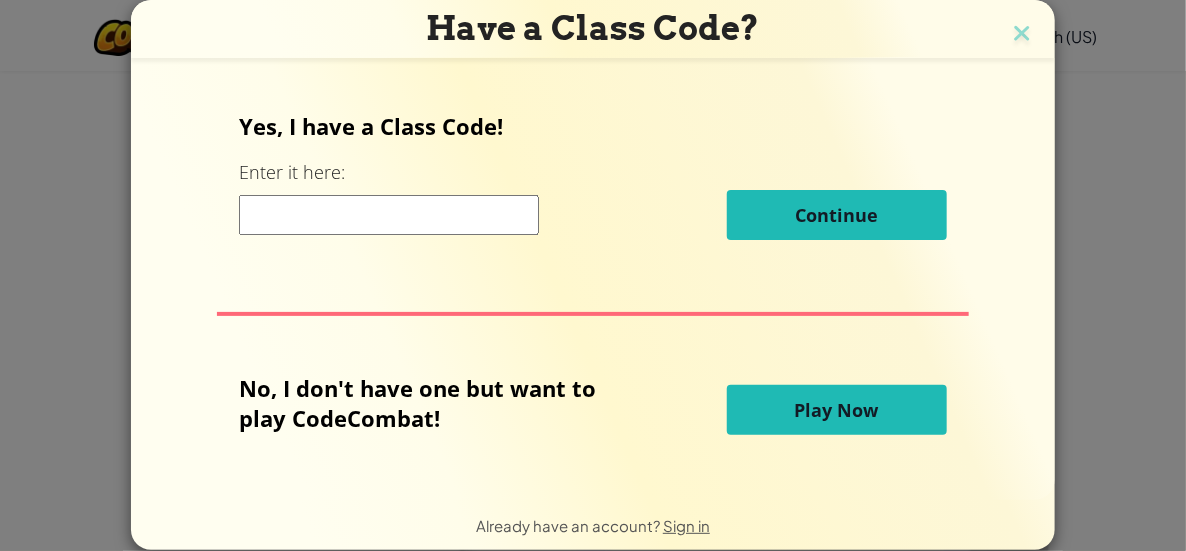 click at bounding box center (389, 215) 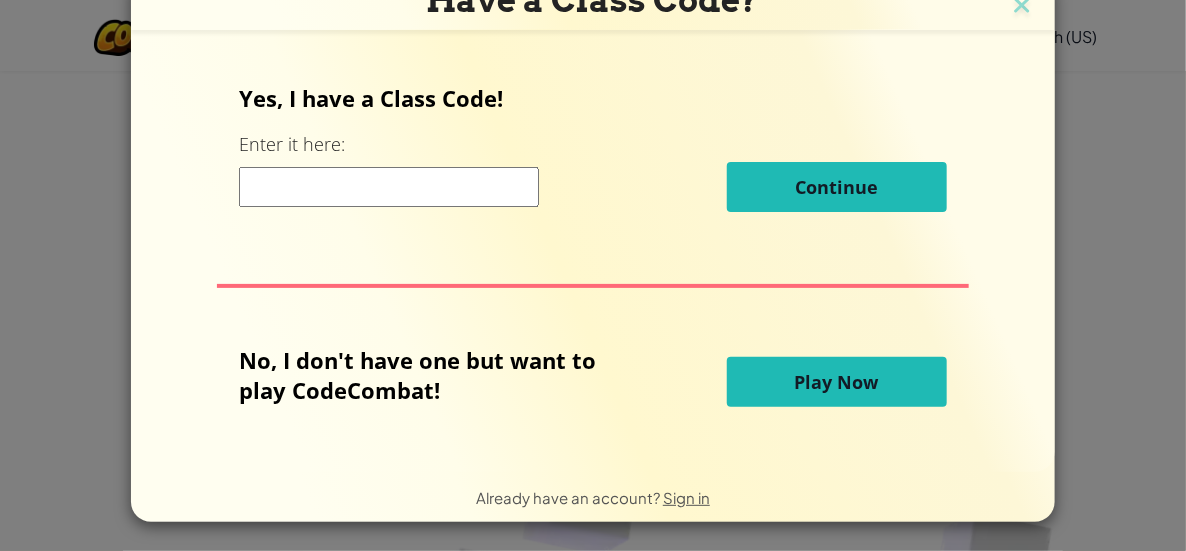 scroll, scrollTop: 29, scrollLeft: 0, axis: vertical 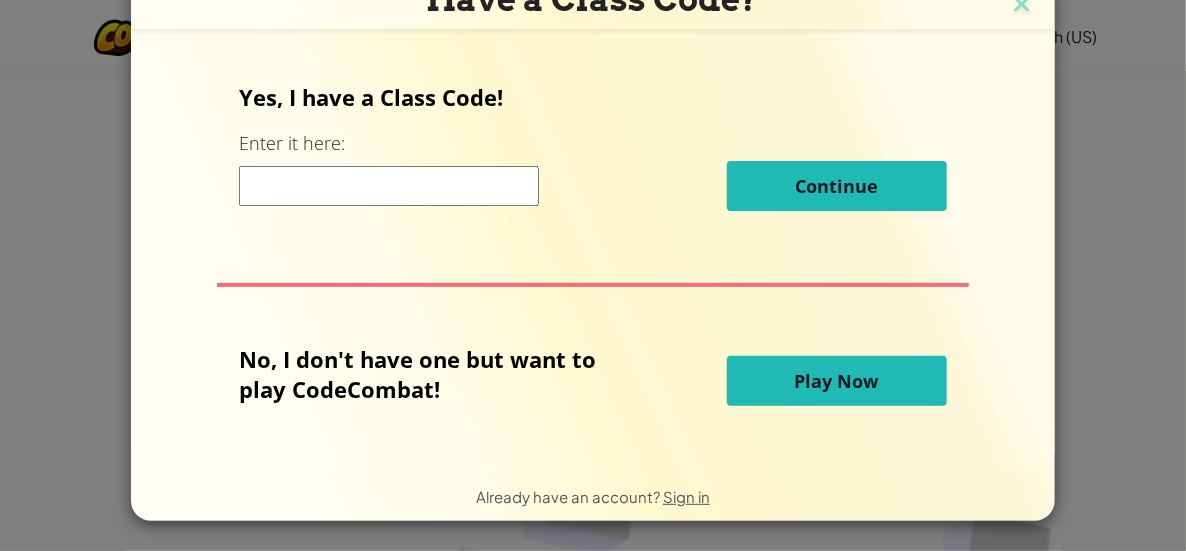 click on "Play Now" at bounding box center [837, 381] 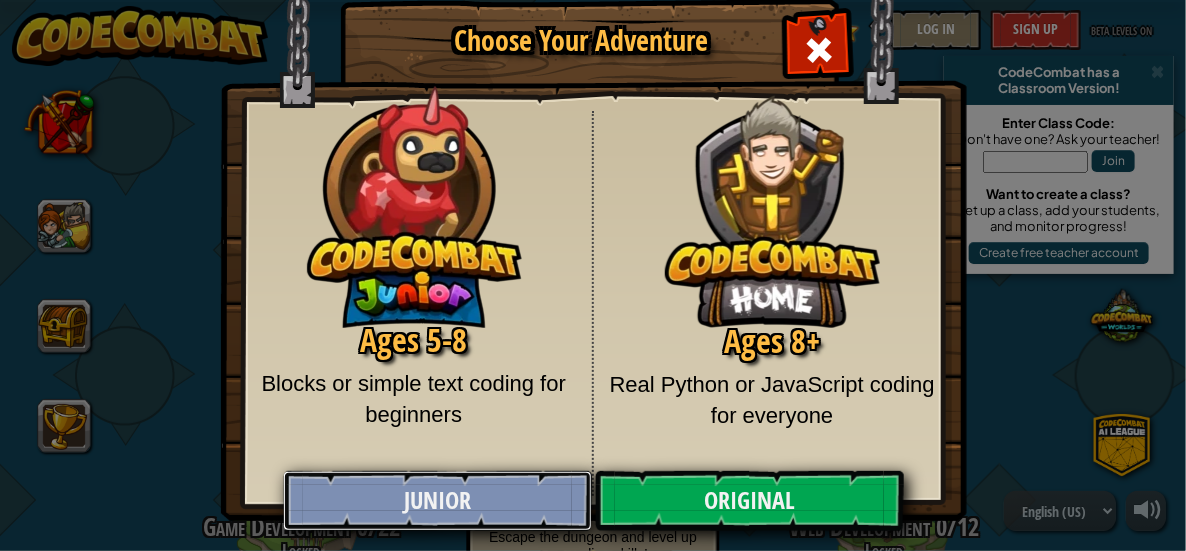 click on "Junior" at bounding box center (437, 501) 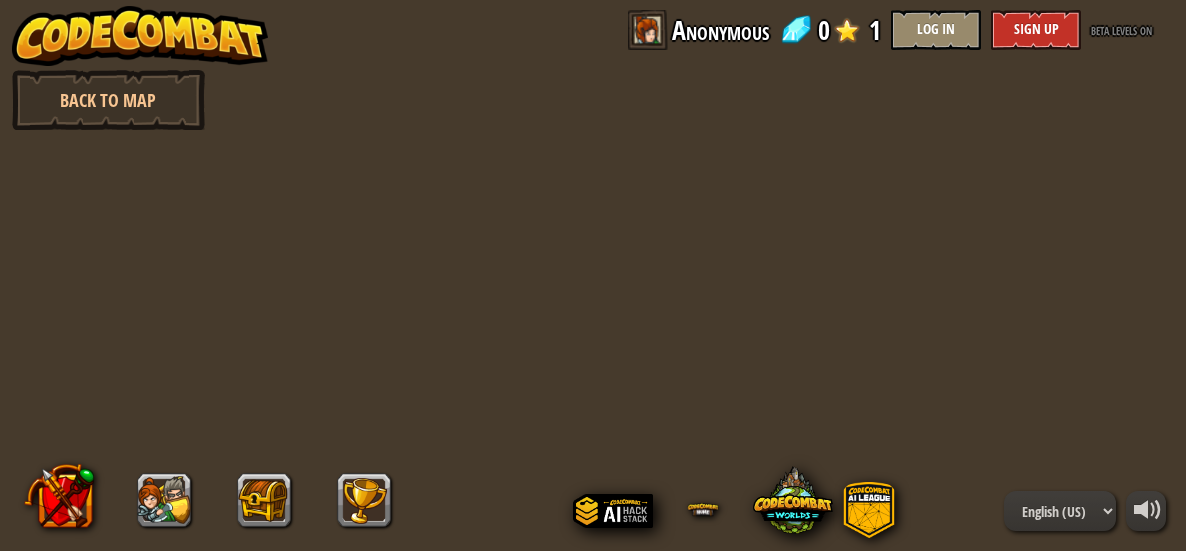 scroll, scrollTop: 0, scrollLeft: 0, axis: both 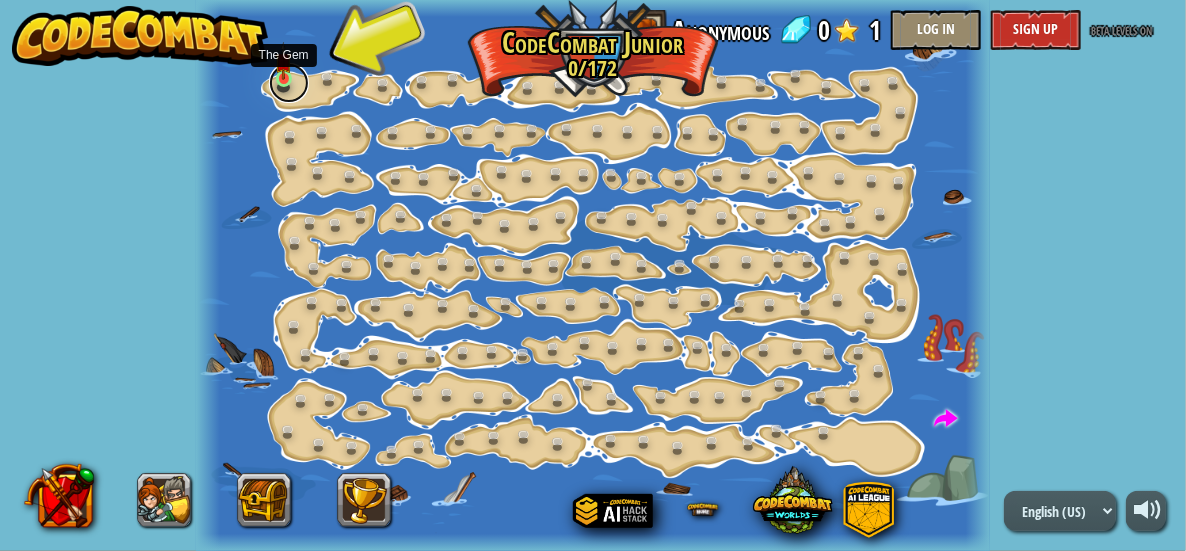 click at bounding box center [289, 83] 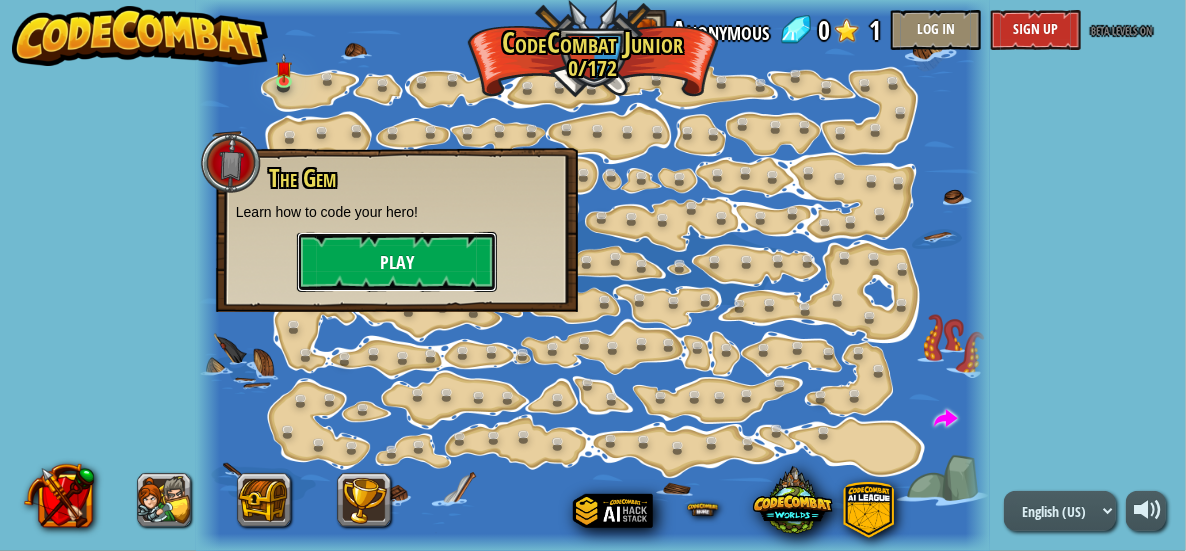 click on "Play" at bounding box center [397, 262] 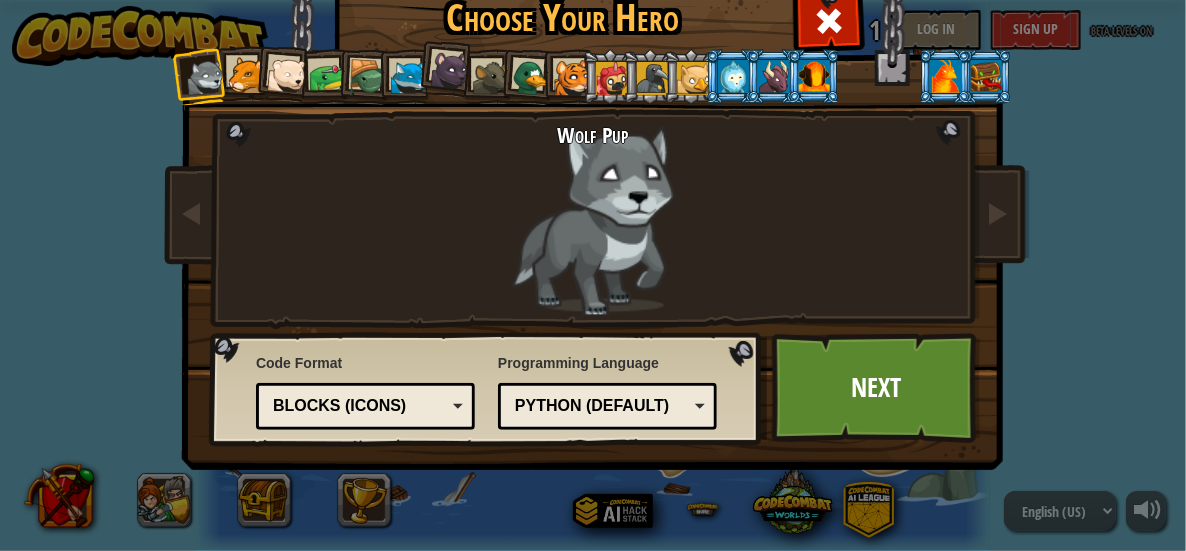 click on "Python (Default)" at bounding box center [601, 406] 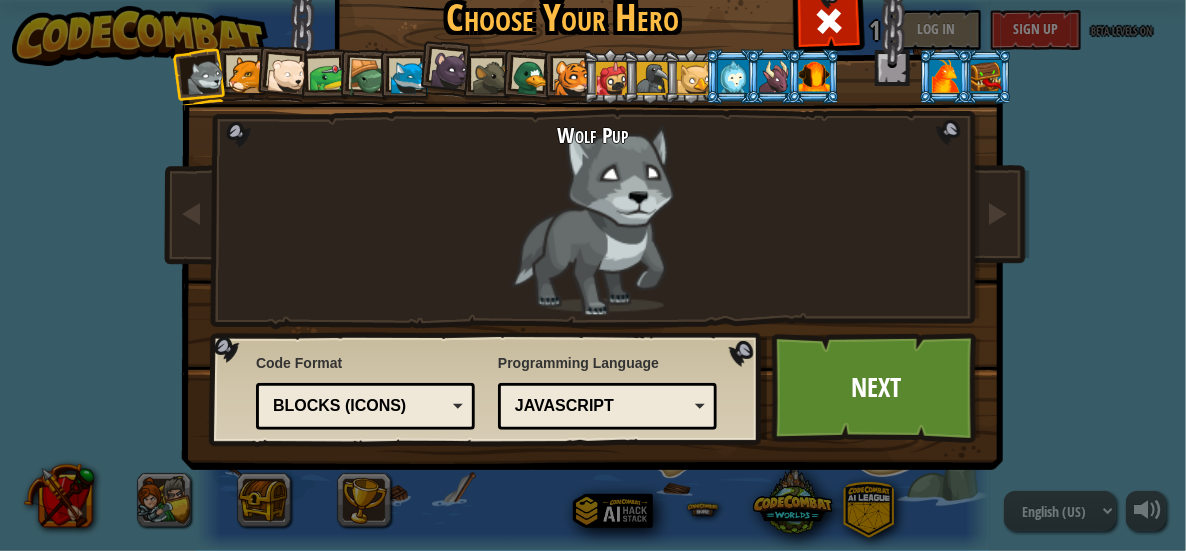 click on "Blocks (Icons)" at bounding box center [359, 406] 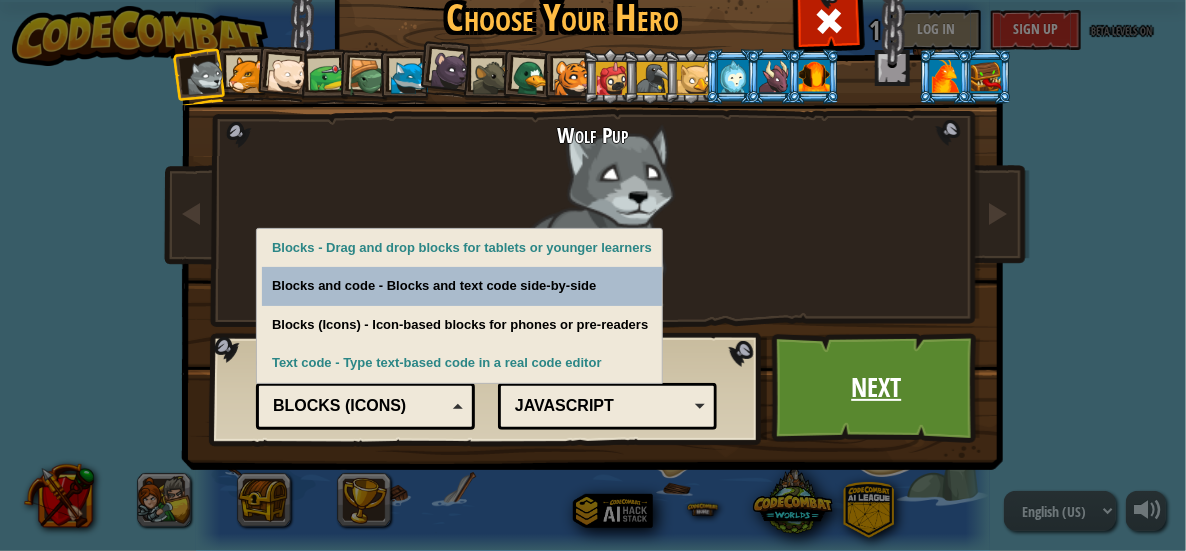 click on "Next" at bounding box center (876, 388) 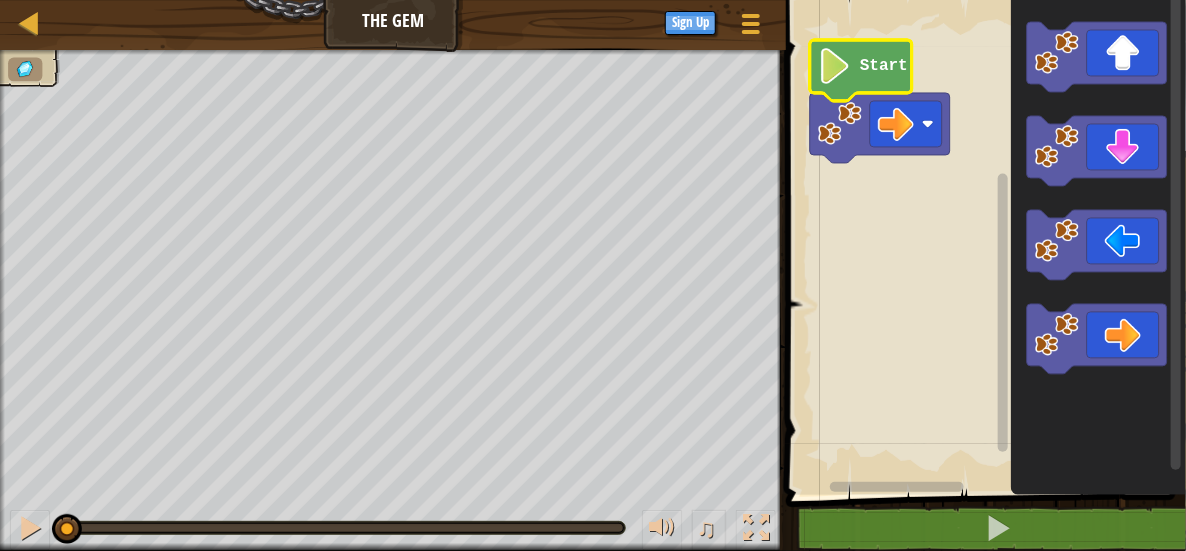 click on "Start" 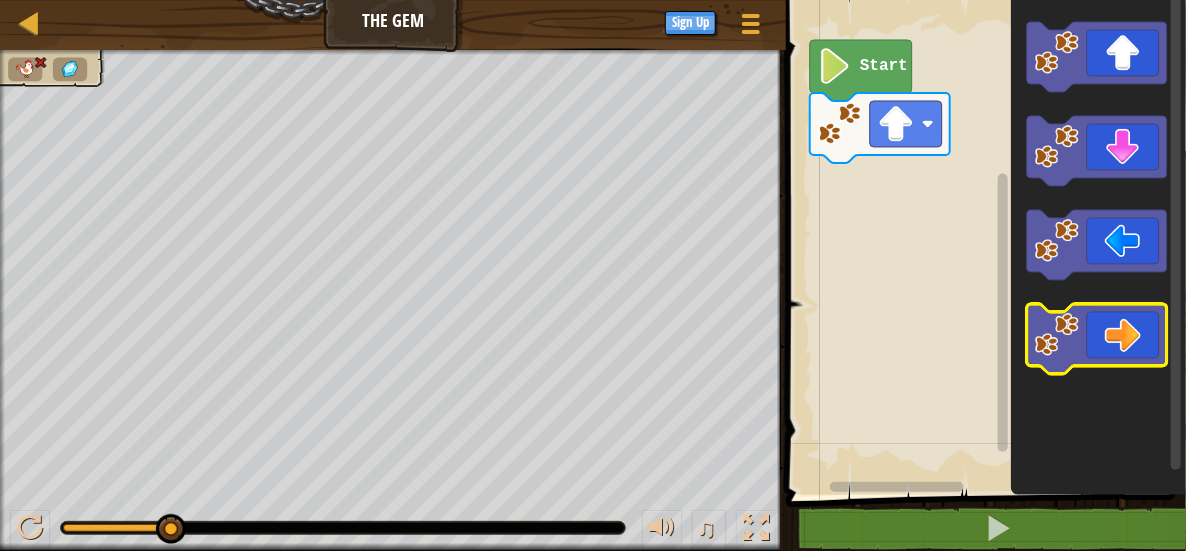 click 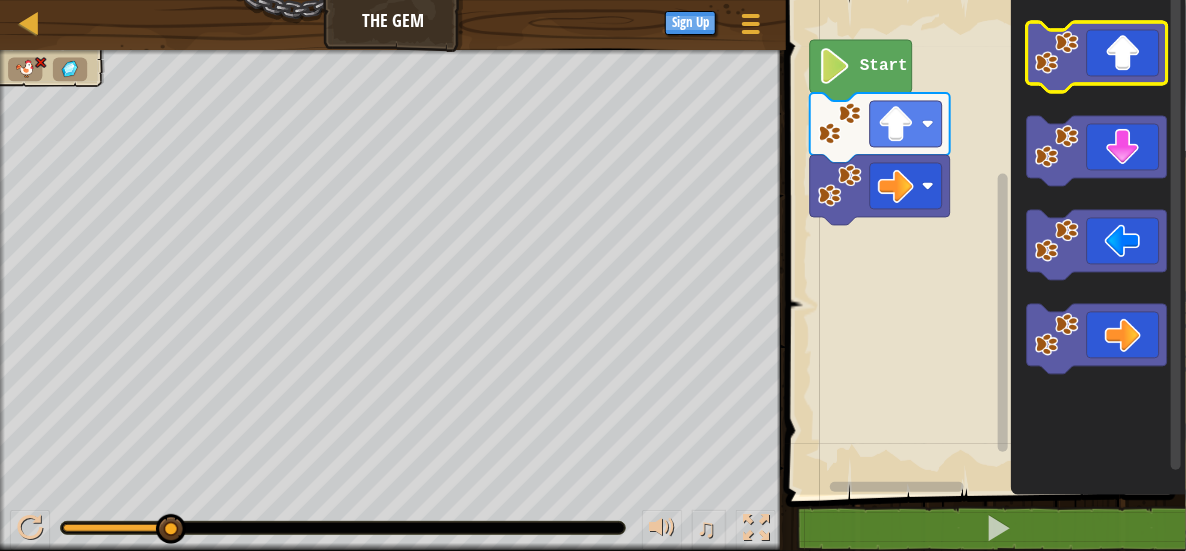 click 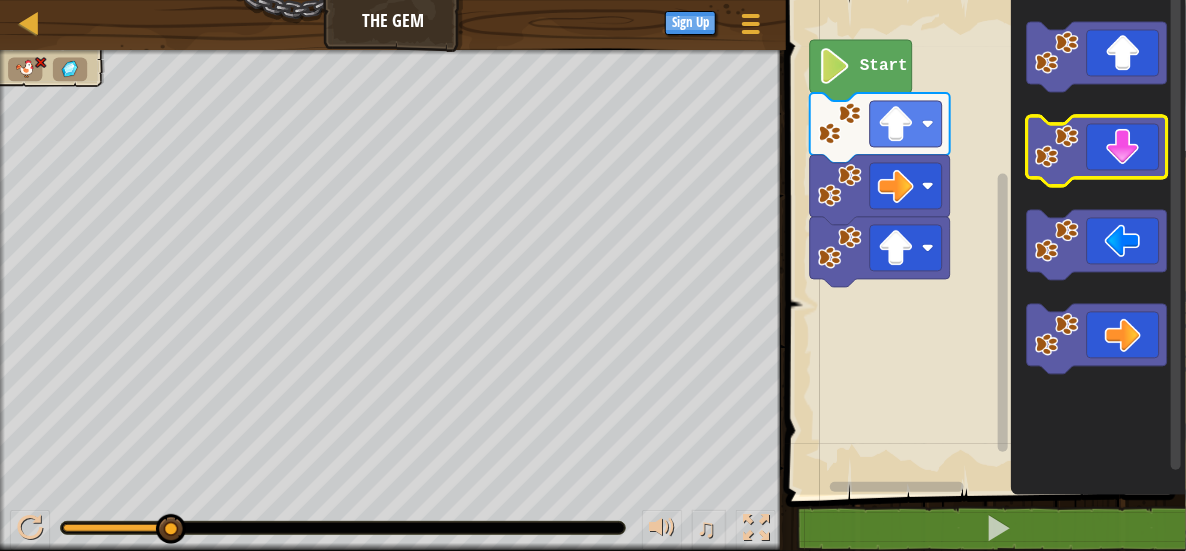 click 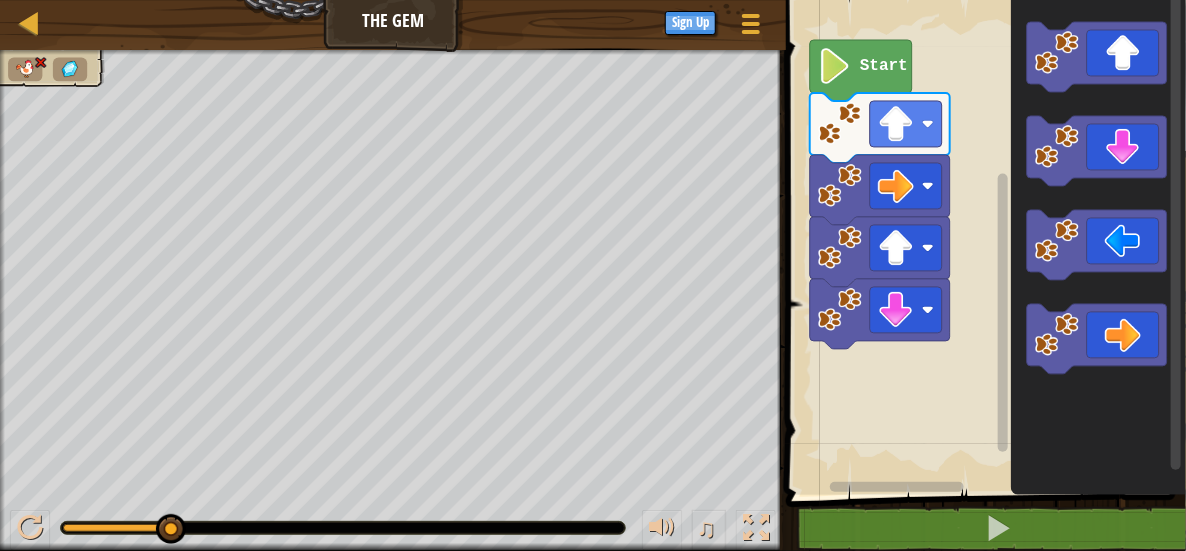 click 